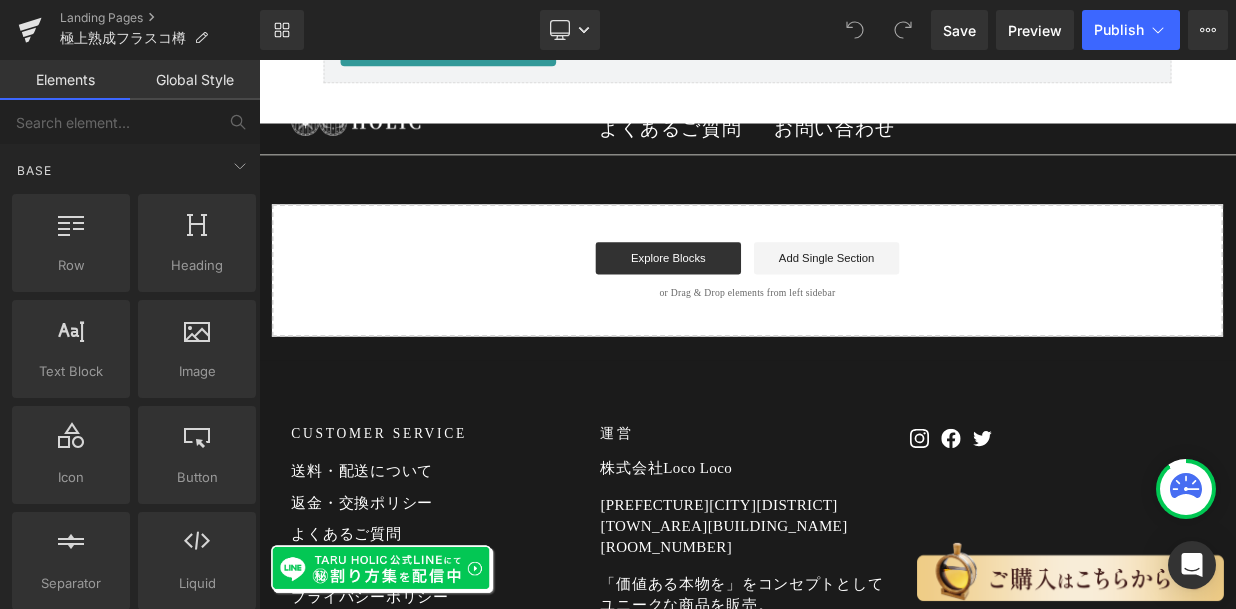 scroll, scrollTop: 13206, scrollLeft: 0, axis: vertical 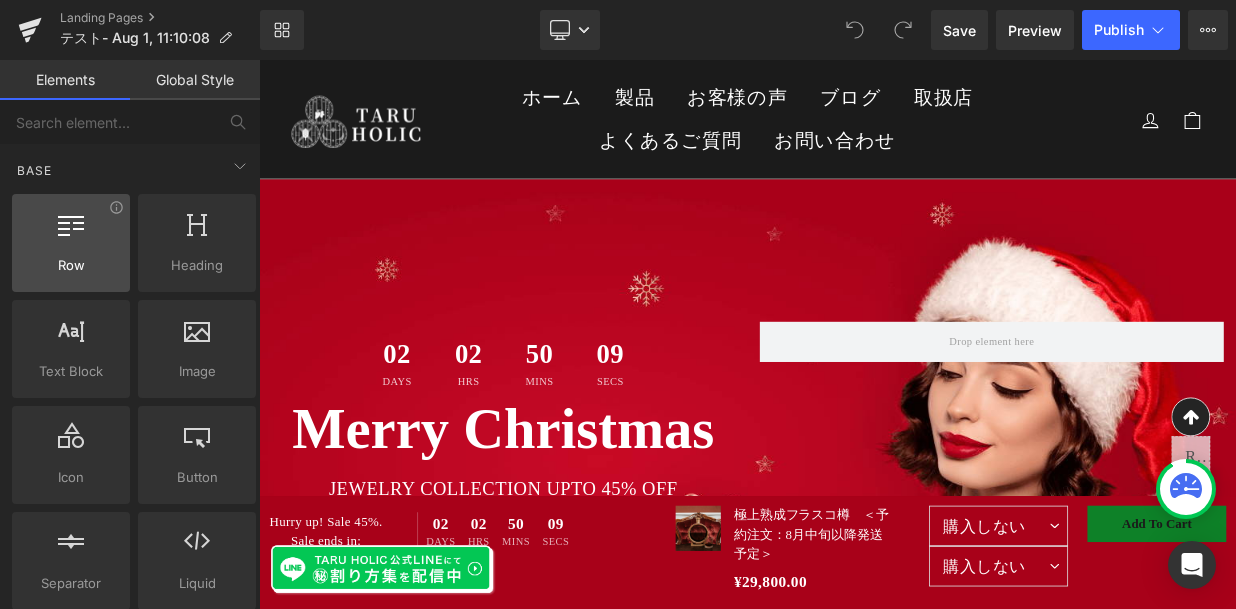 click at bounding box center (71, 232) 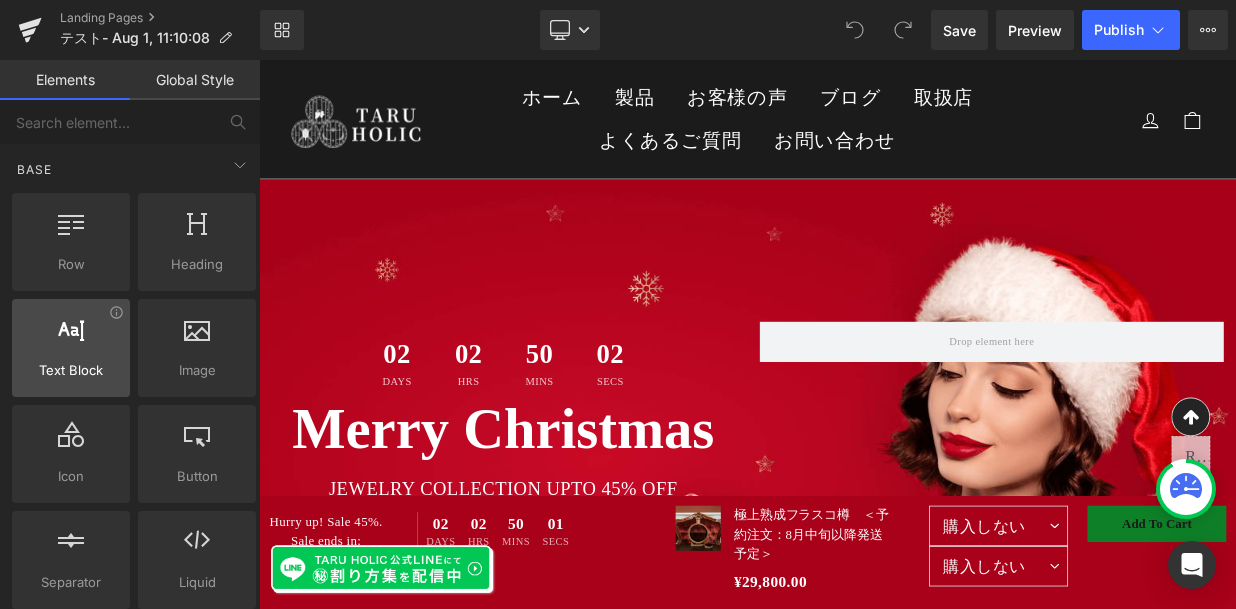 scroll, scrollTop: 0, scrollLeft: 0, axis: both 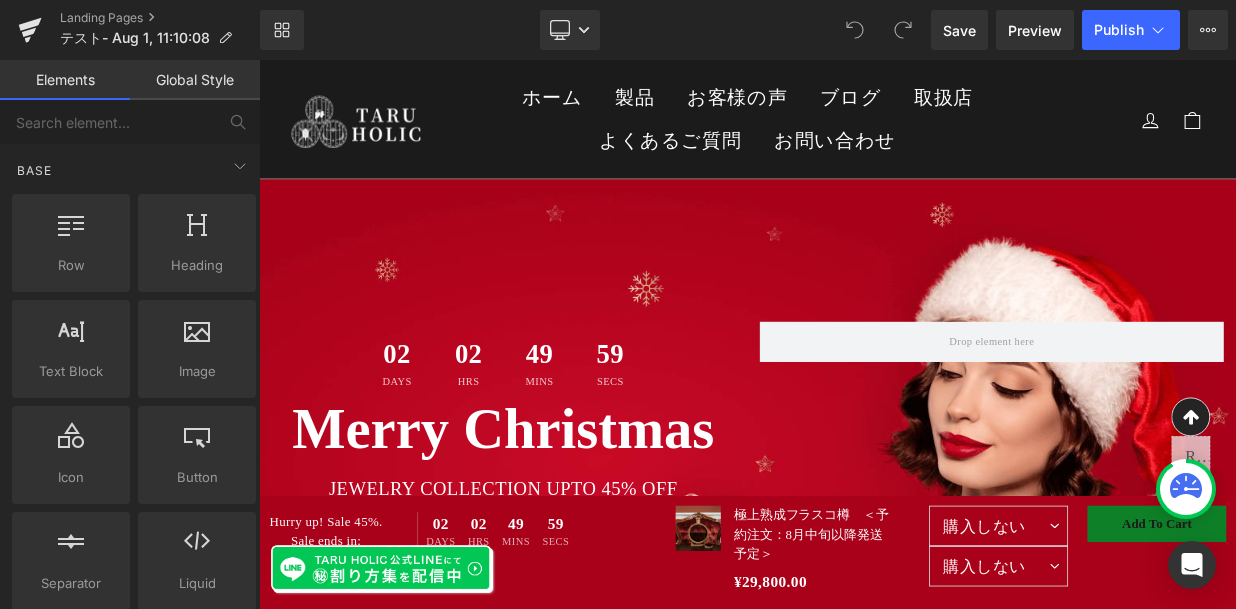 click on "Elements" at bounding box center [65, 80] 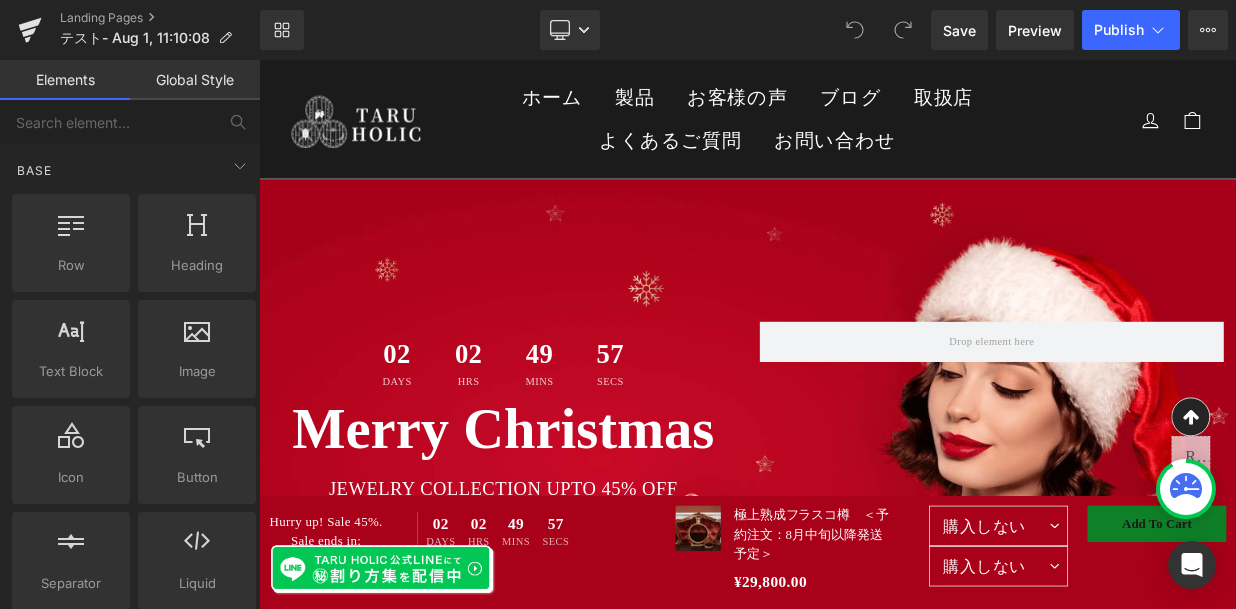click on "Global Style" at bounding box center [195, 80] 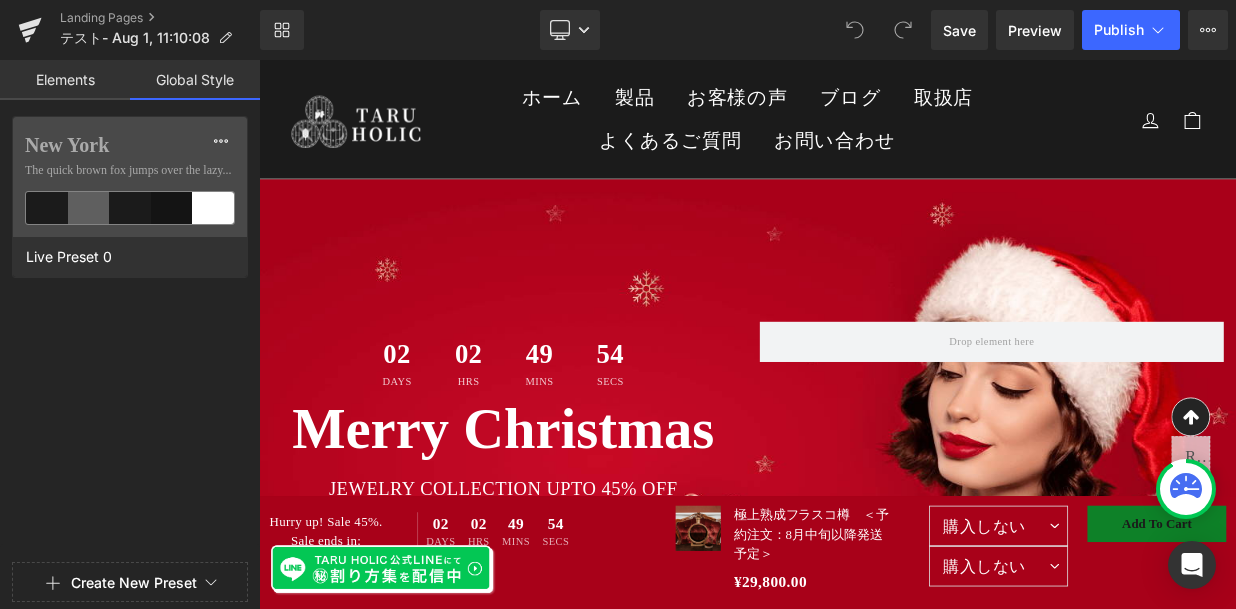 click on "Elements" at bounding box center (65, 80) 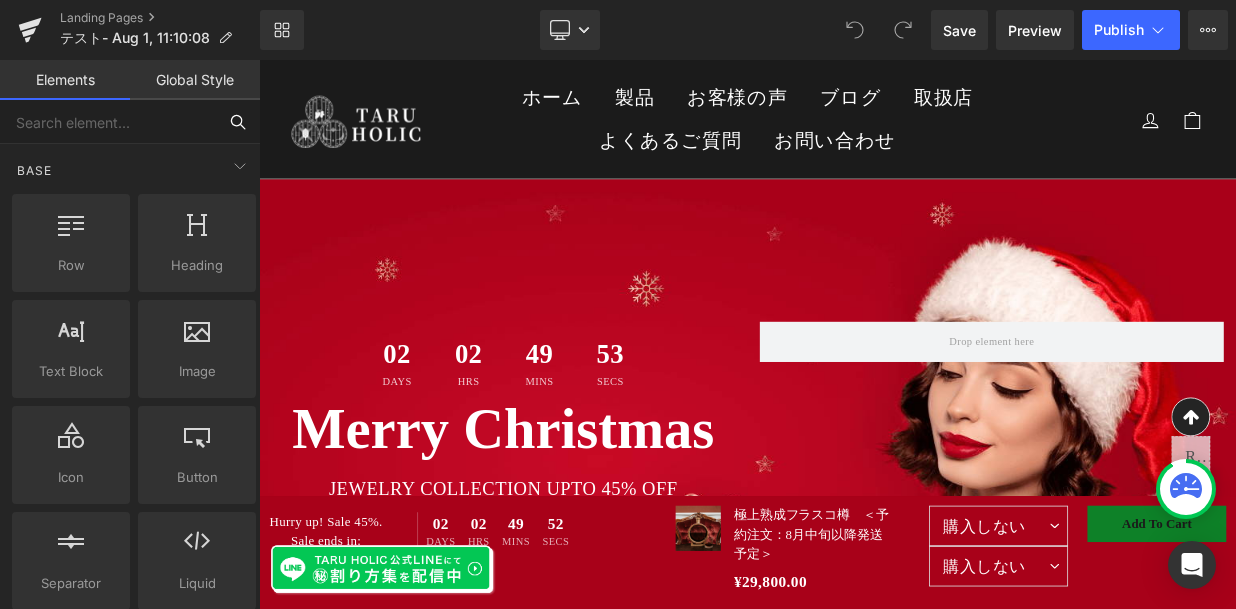 click at bounding box center (108, 122) 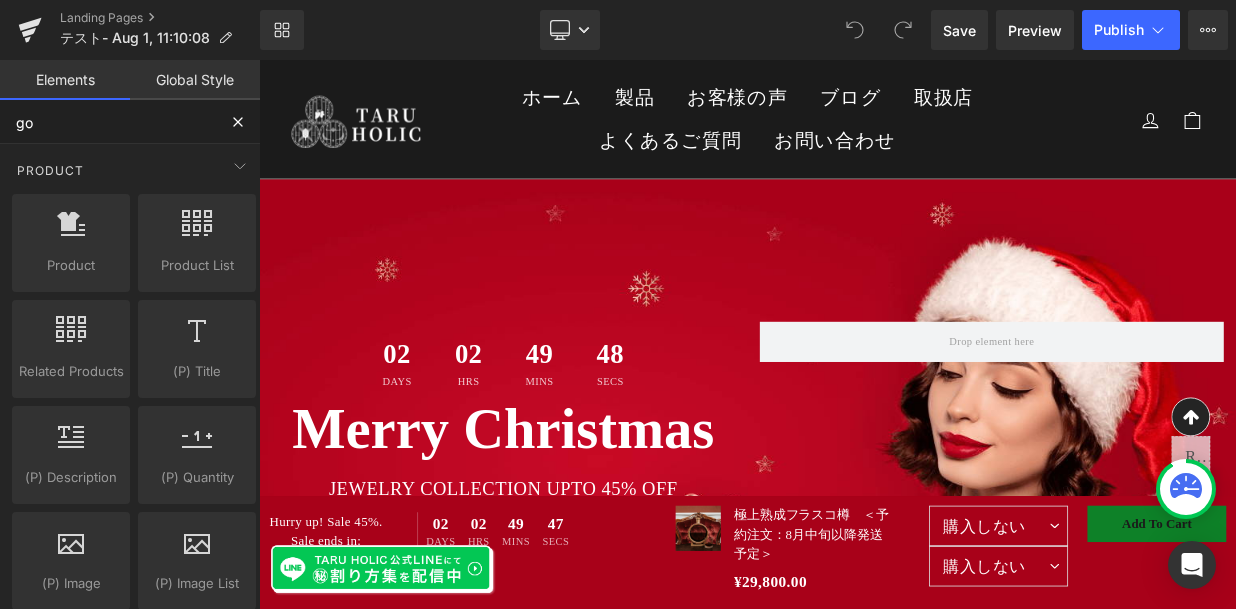 type on "g" 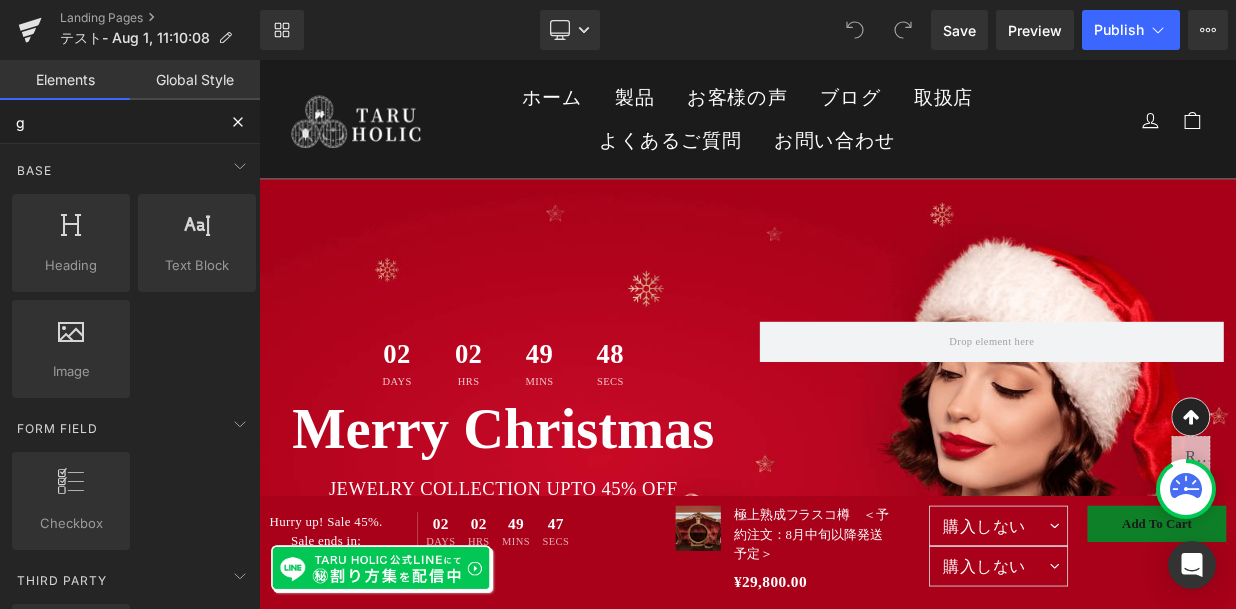 type 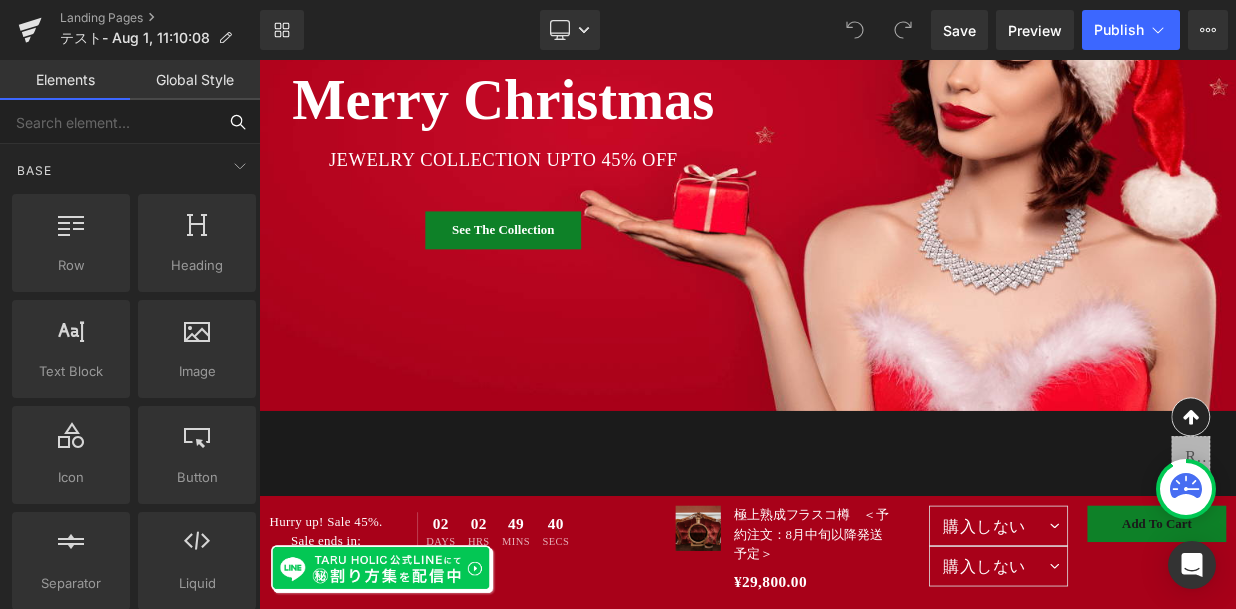 scroll, scrollTop: 0, scrollLeft: 0, axis: both 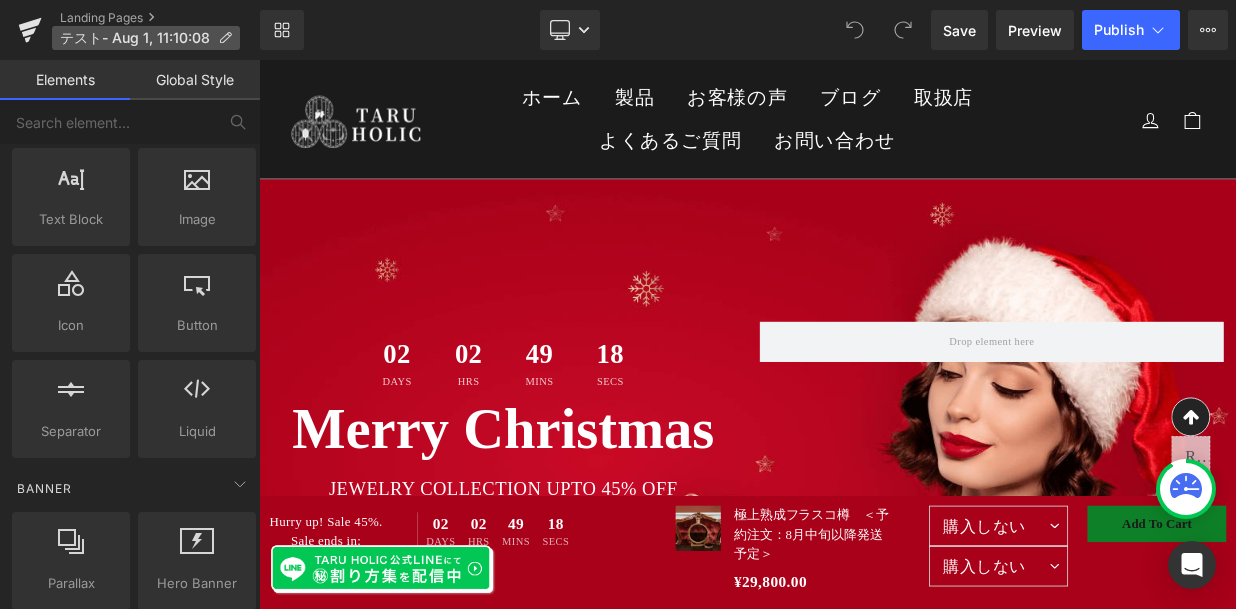 click on "テスト- Aug 1, 11:10:08" at bounding box center [135, 38] 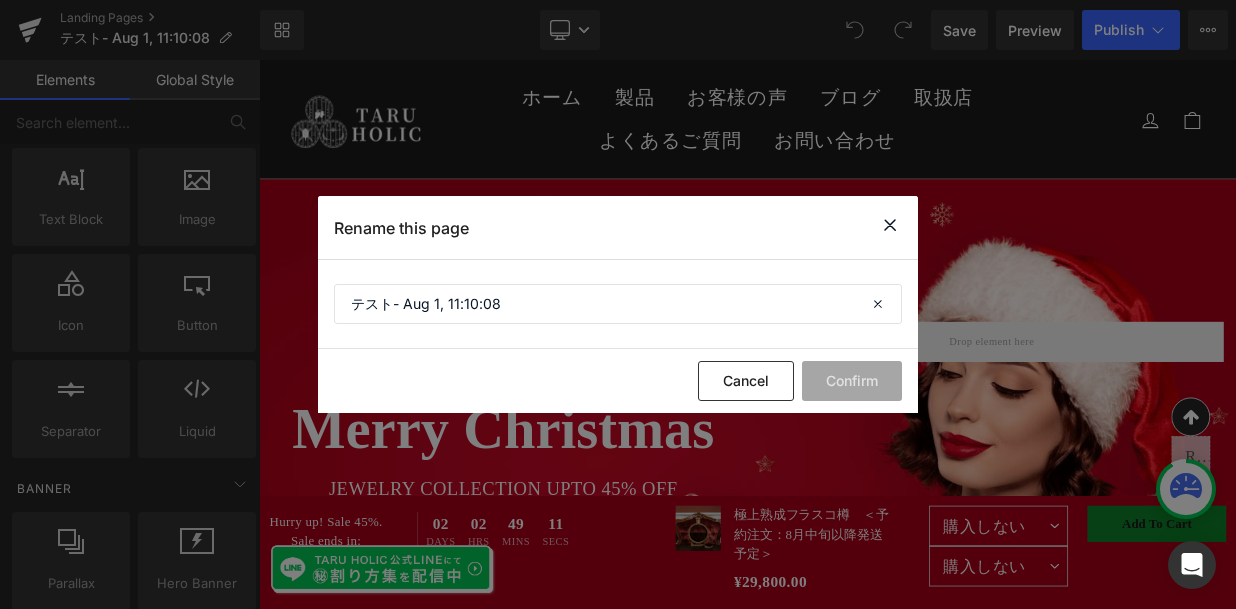 click at bounding box center (890, 225) 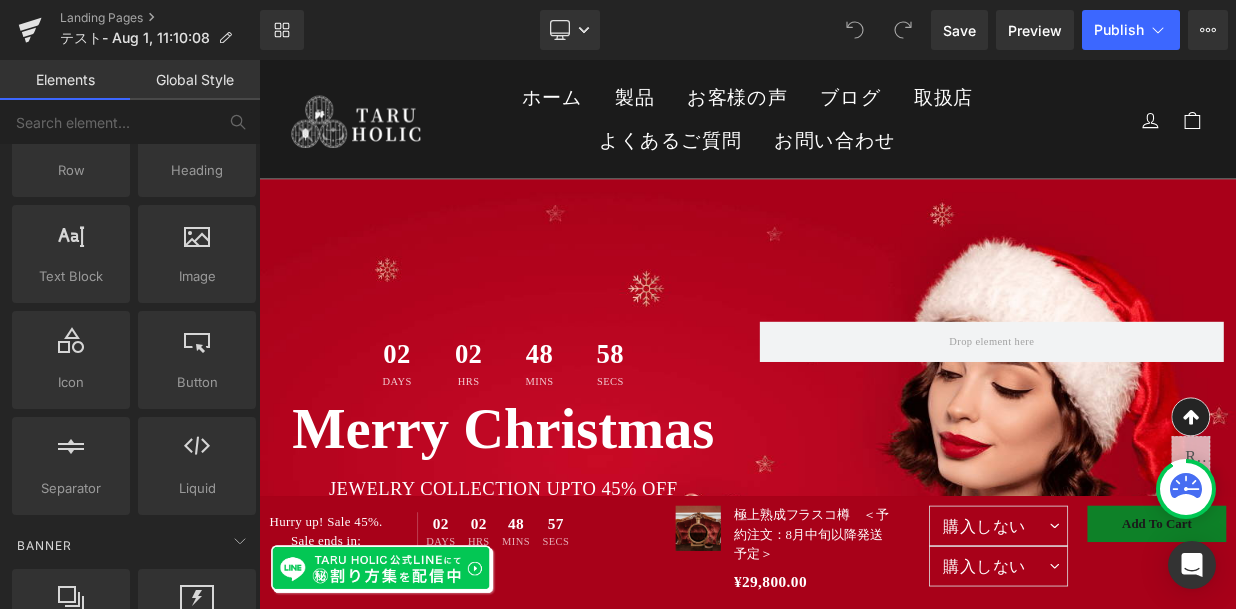 scroll, scrollTop: 0, scrollLeft: 0, axis: both 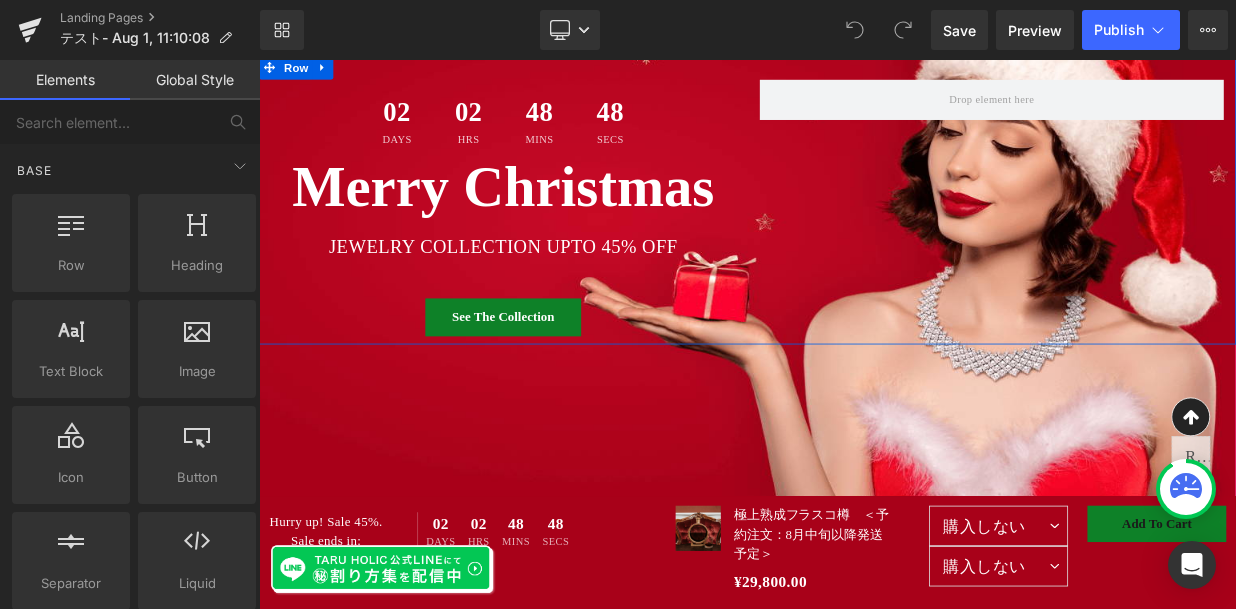 click on "02 Days
02 Hrs
48 Mins
48 Secs
Countdown Timer         Merry Christmas Heading         JEWELRY COLLECTION UPTO 45% OFF Text Block         See The Collection Button
Row" at bounding box center (864, 233) 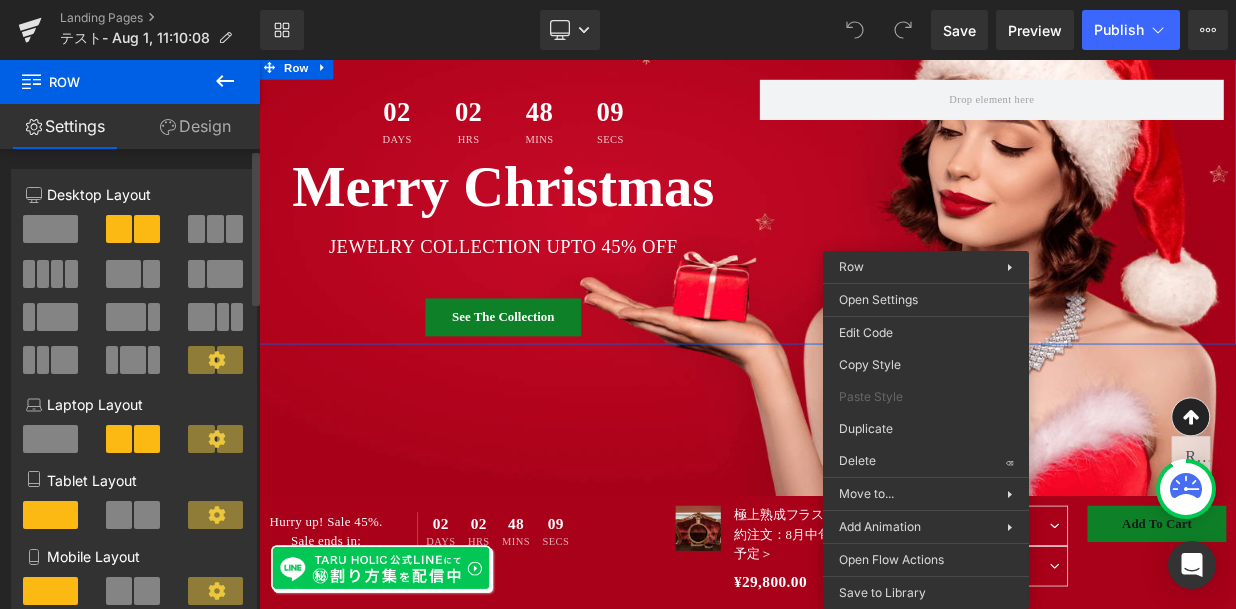 click at bounding box center [50, 229] 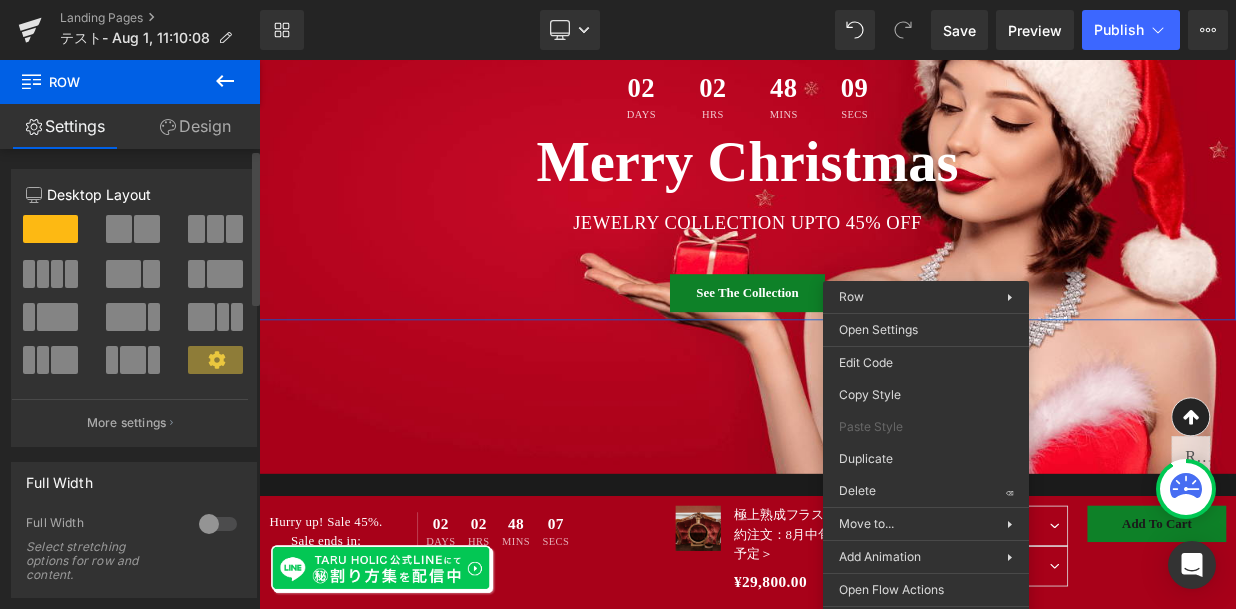 scroll, scrollTop: 270, scrollLeft: 0, axis: vertical 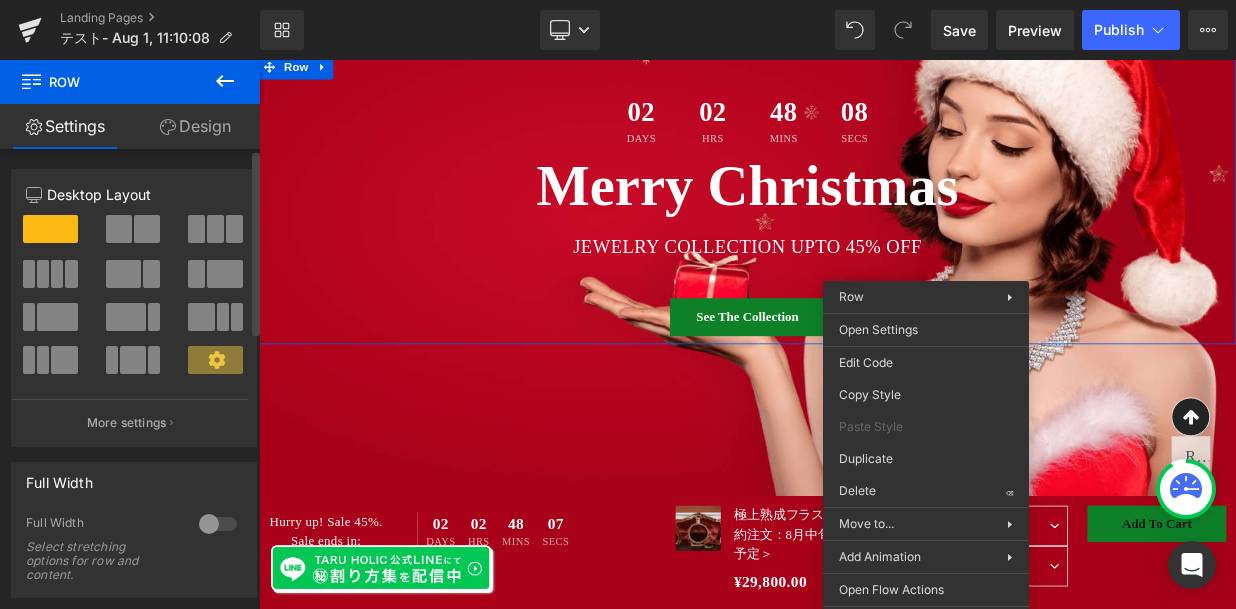 click at bounding box center [147, 229] 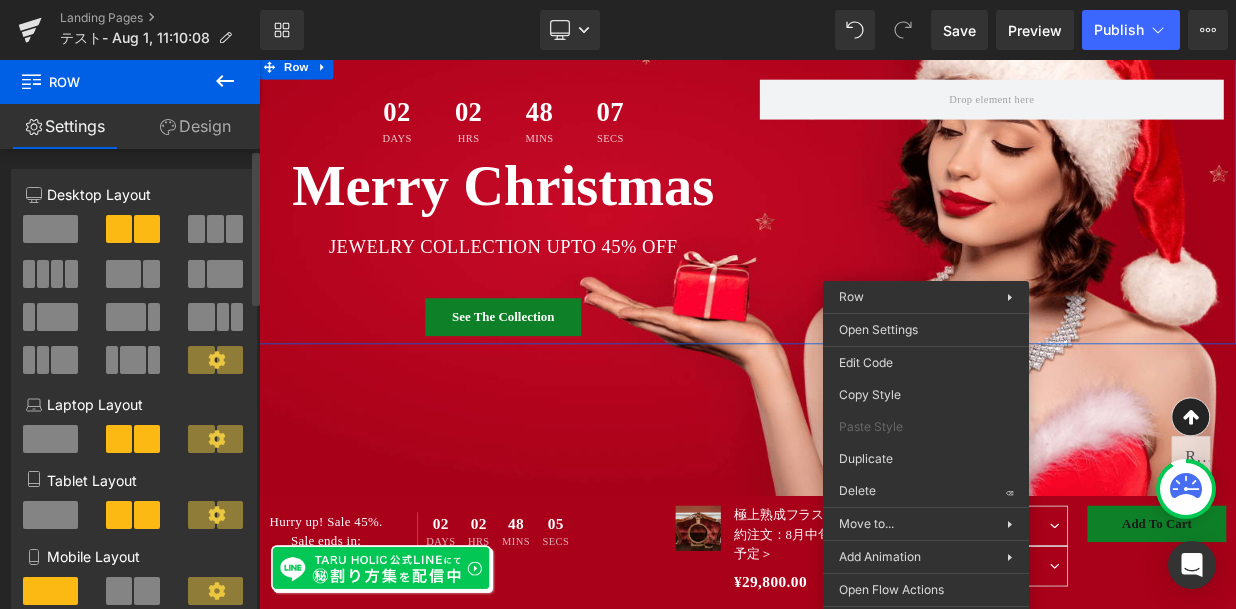 click at bounding box center (50, 229) 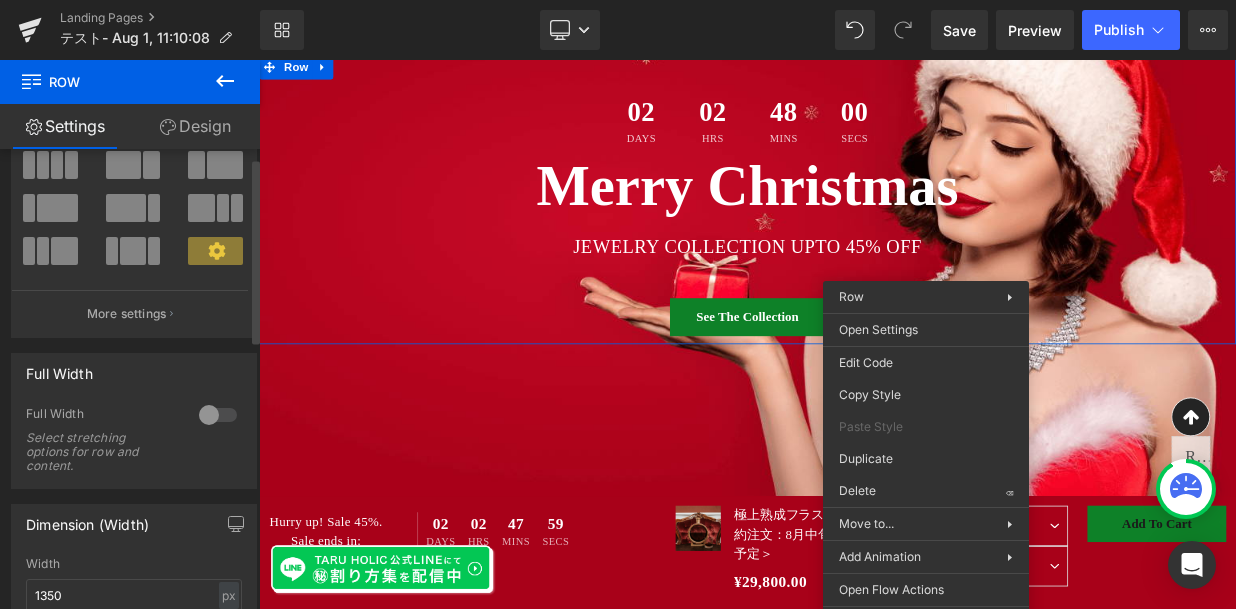 scroll, scrollTop: 0, scrollLeft: 0, axis: both 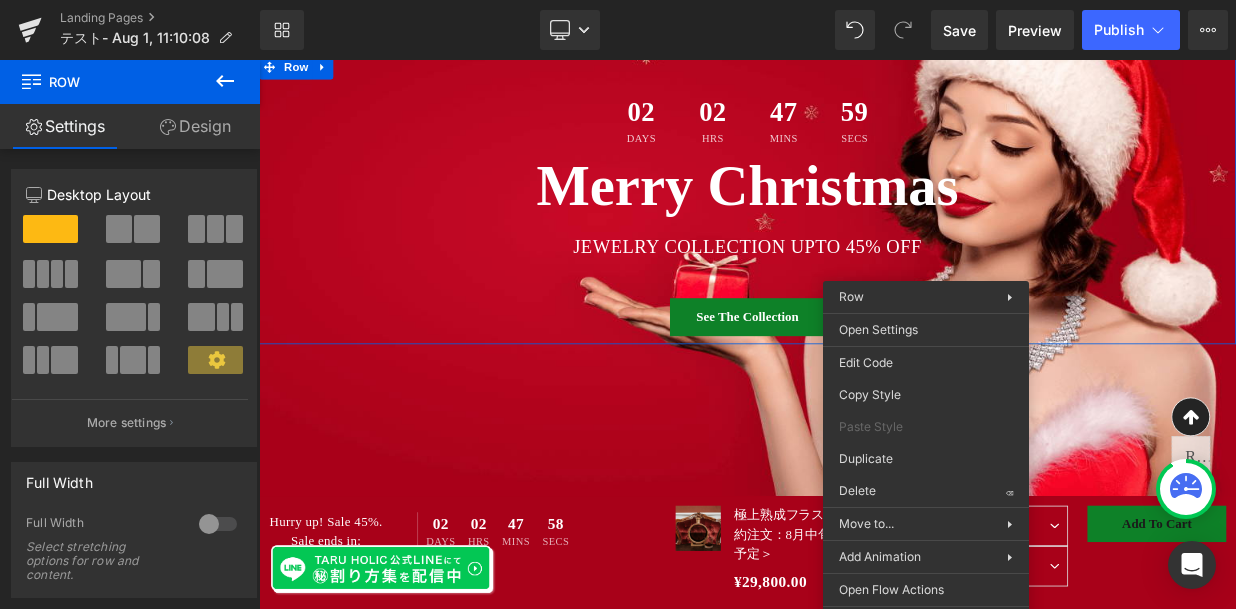click on "Design" at bounding box center (195, 126) 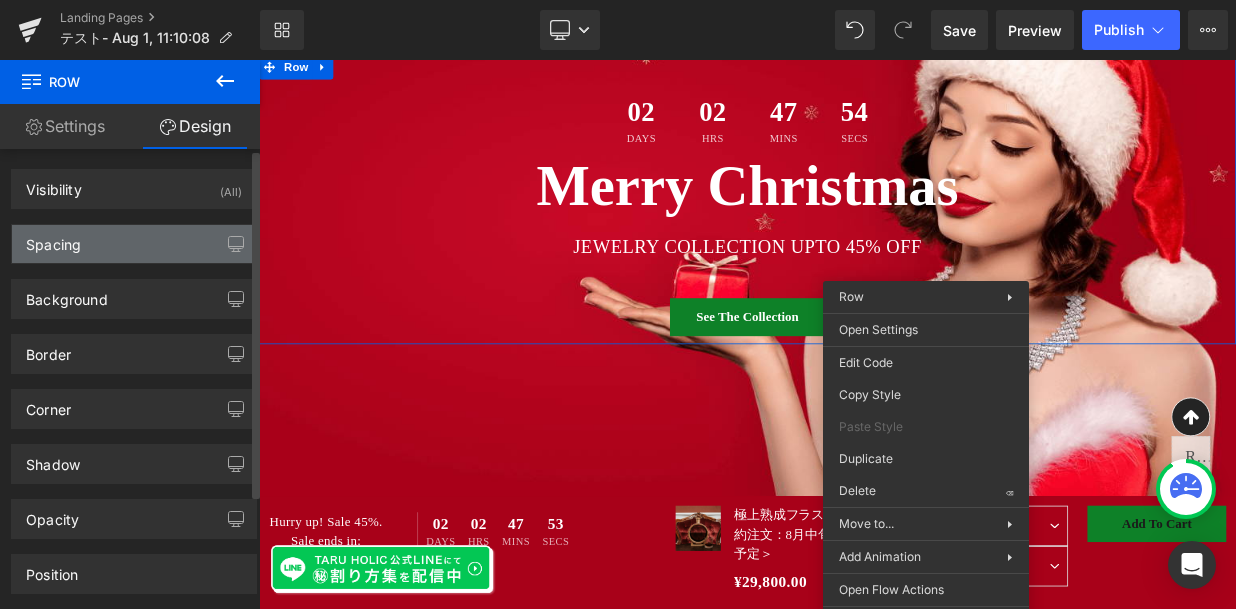 click on "Spacing" at bounding box center (134, 244) 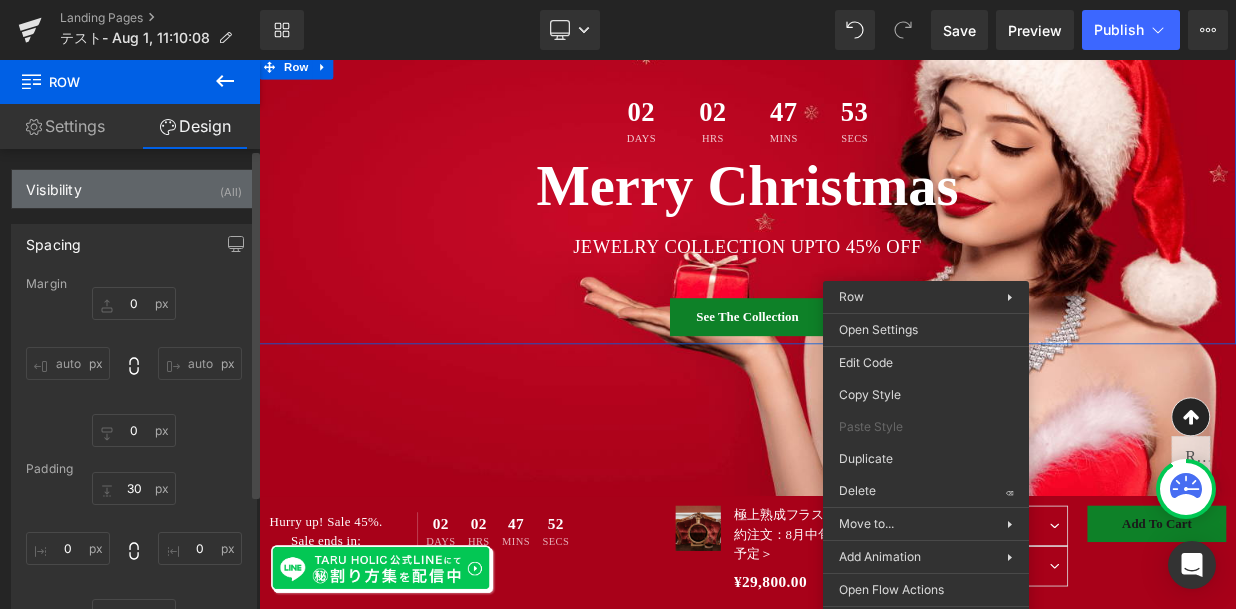 click on "Visibility
(All)" at bounding box center [134, 189] 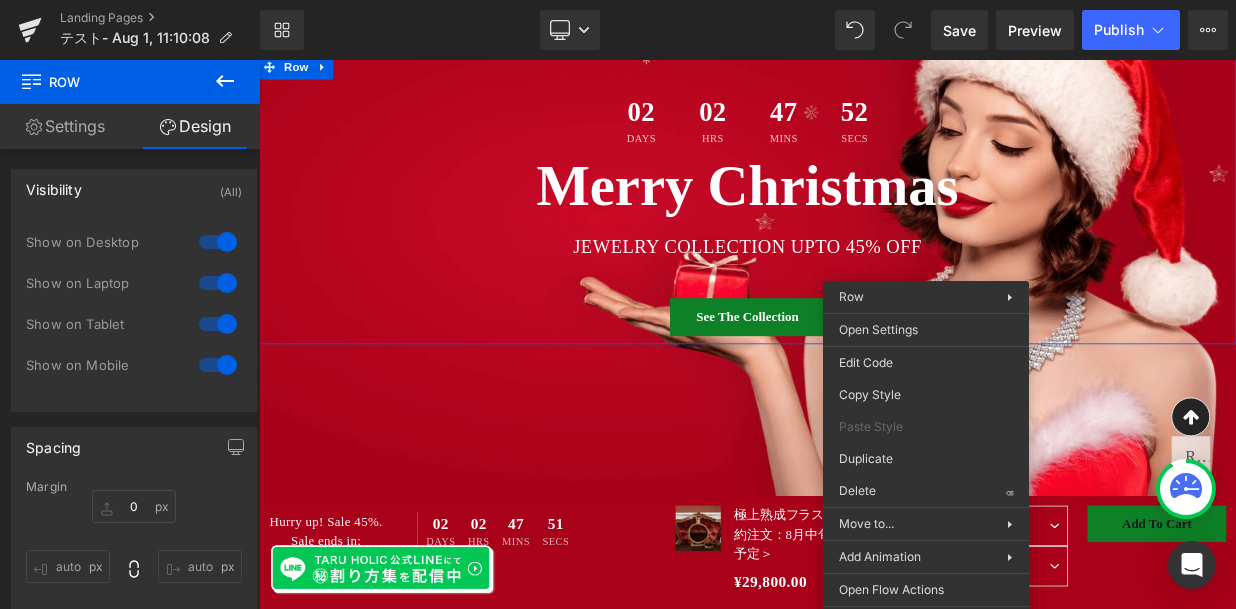 click on "Settings" at bounding box center [65, 126] 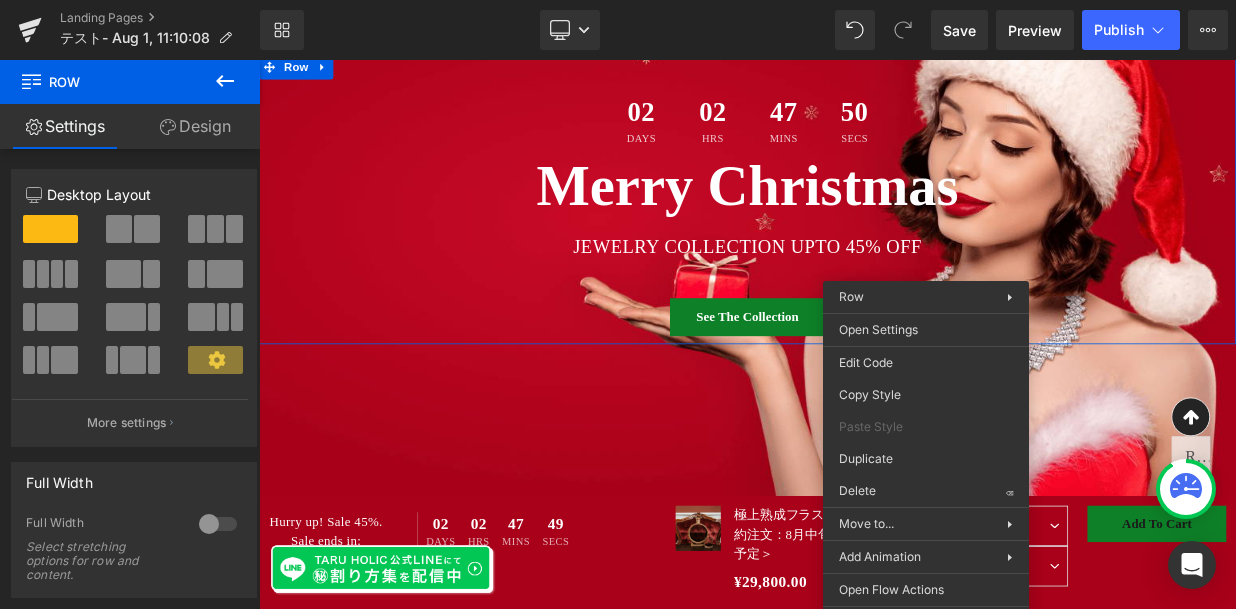 click 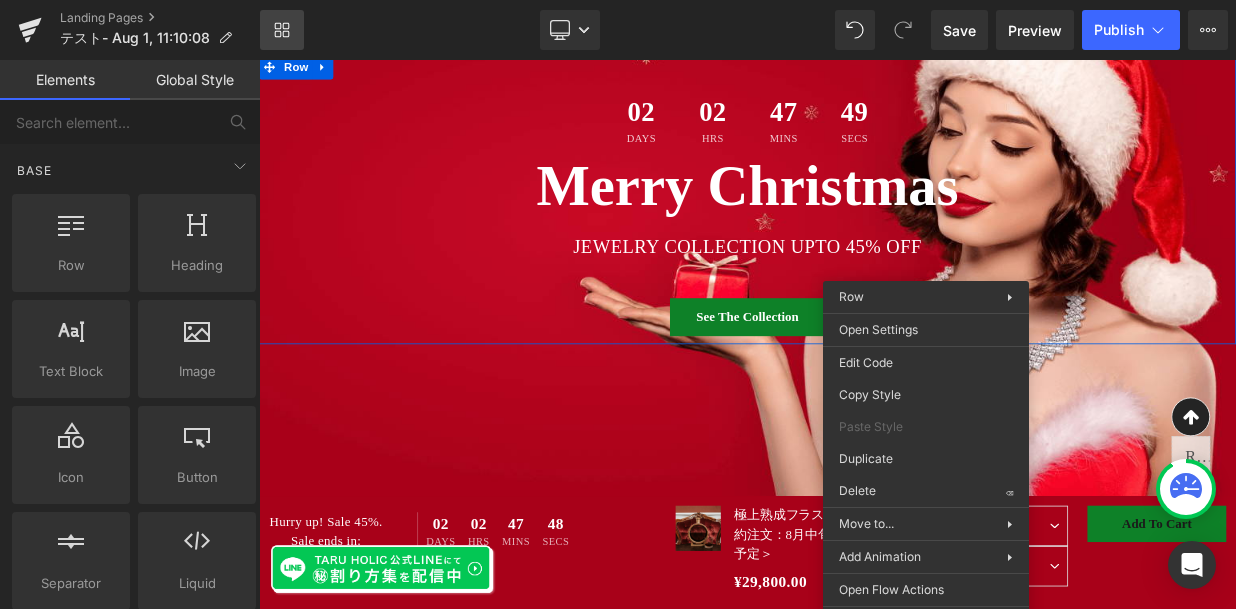 click 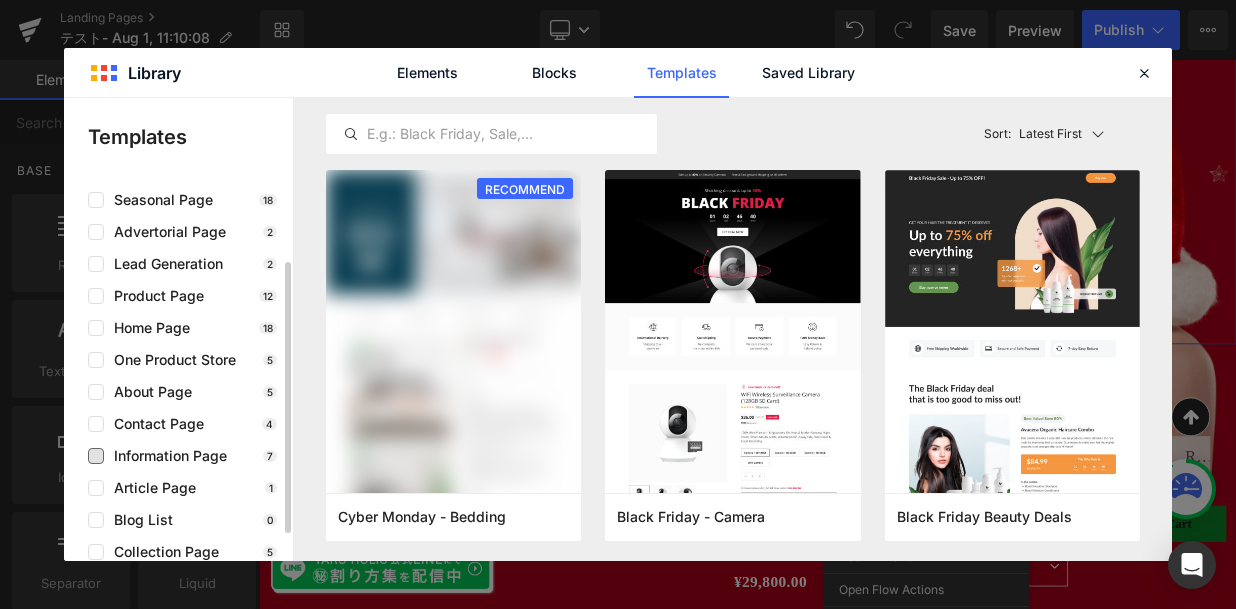 scroll, scrollTop: 139, scrollLeft: 0, axis: vertical 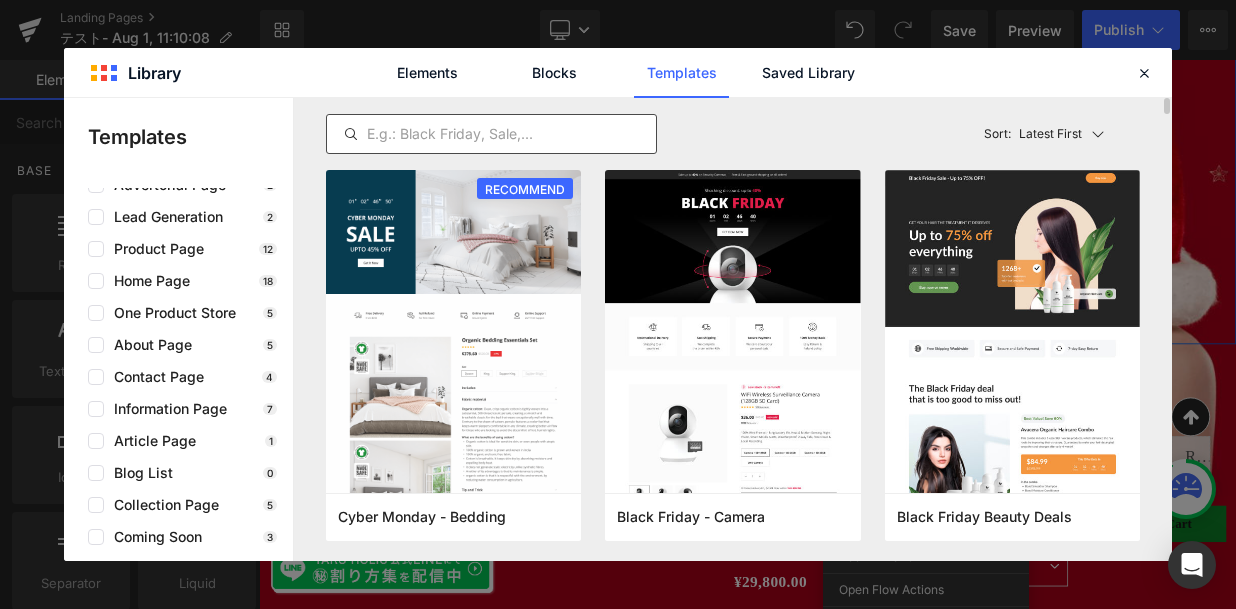 click at bounding box center (491, 134) 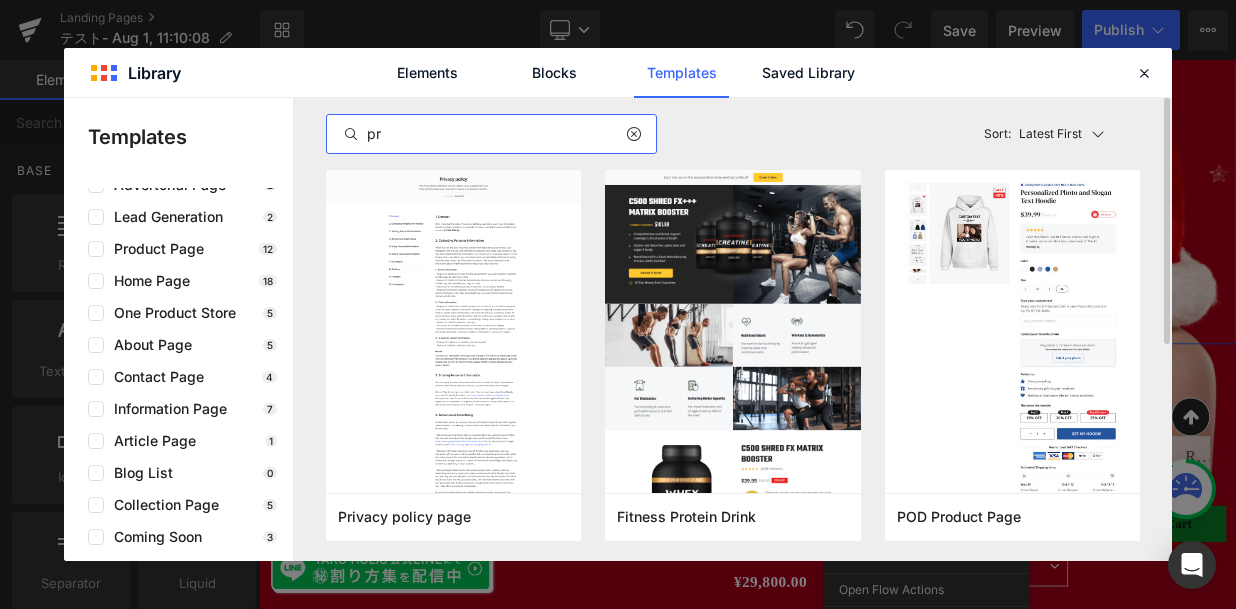 type on "p" 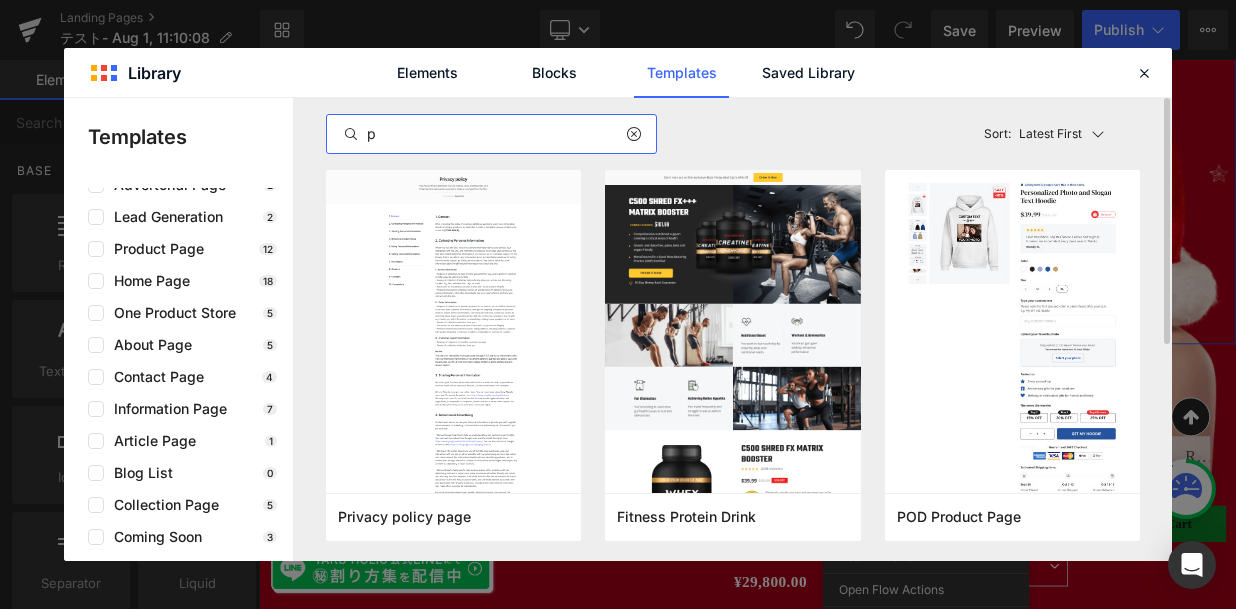 type 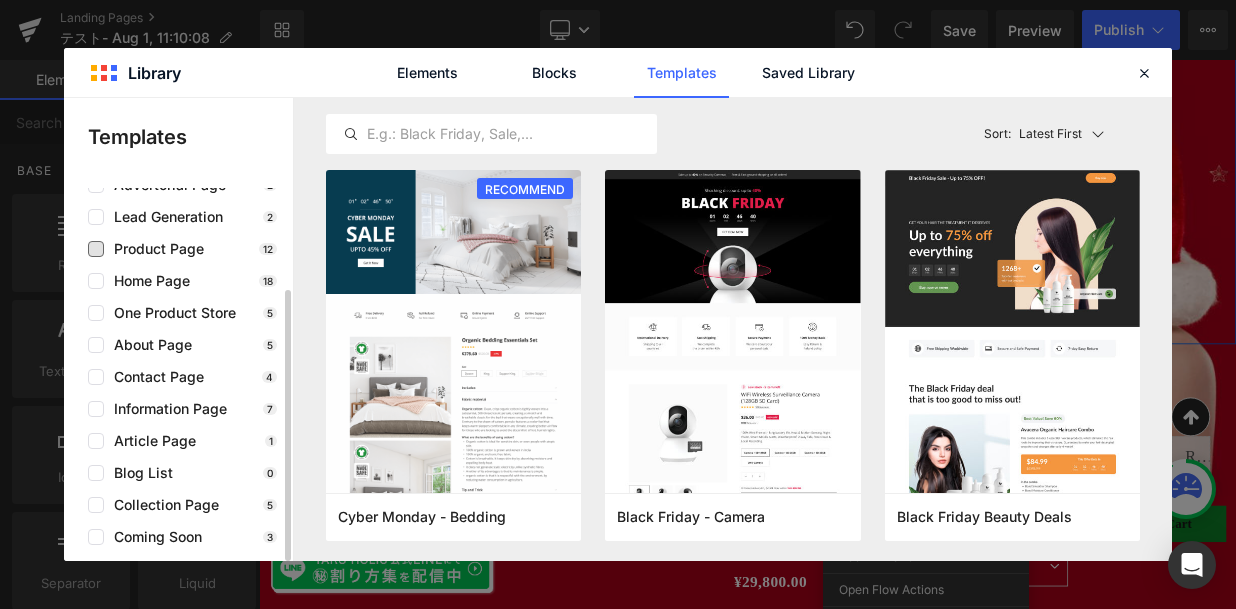 click on "Product Page" at bounding box center [154, 249] 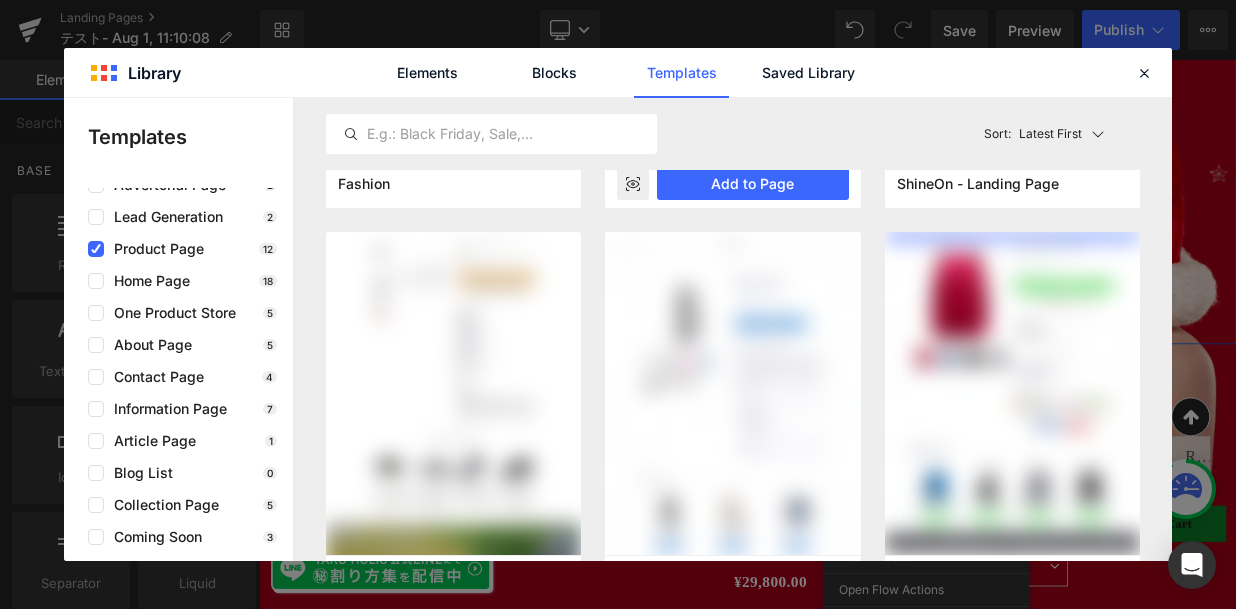 scroll, scrollTop: 708, scrollLeft: 0, axis: vertical 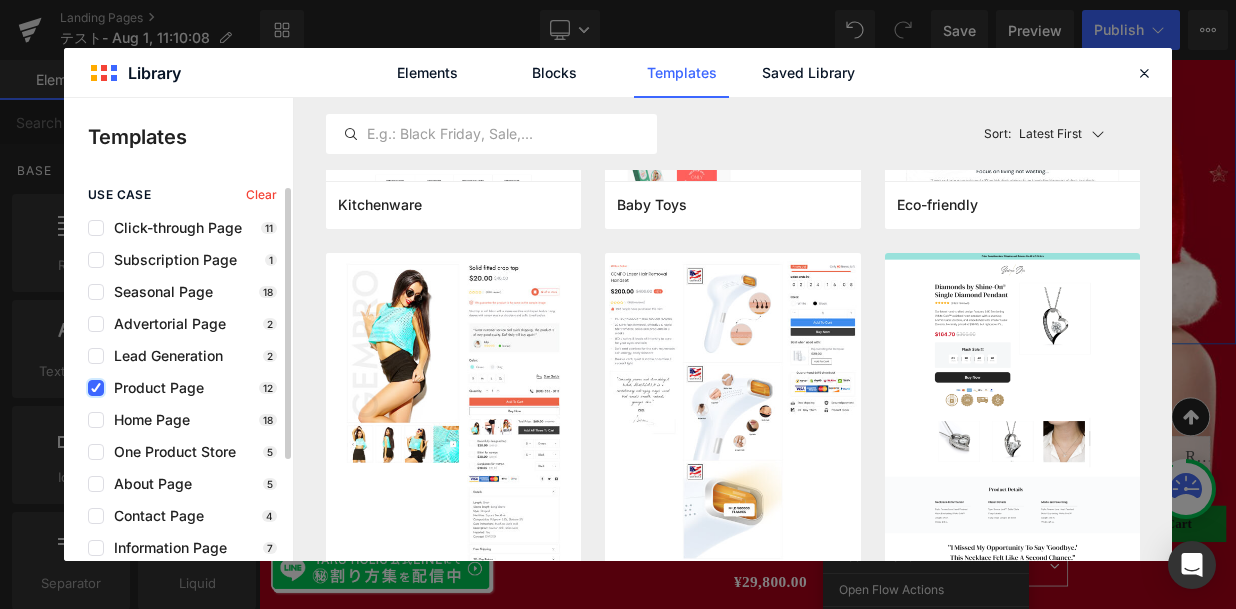 click at bounding box center [96, 388] 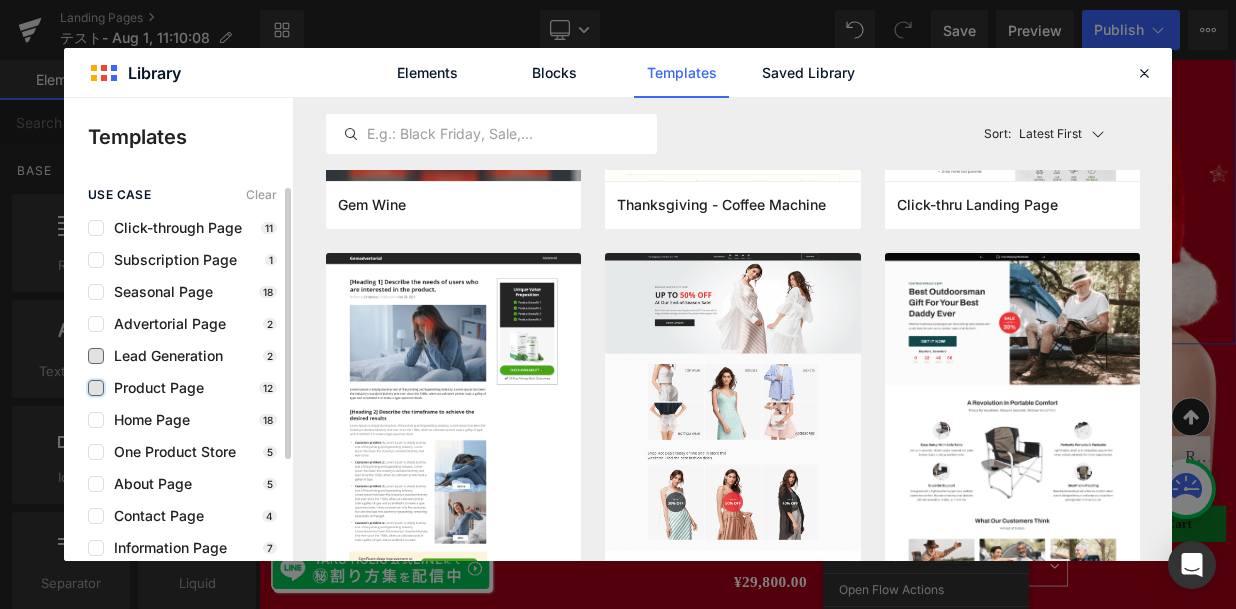 click on "Lead Generation" at bounding box center [163, 356] 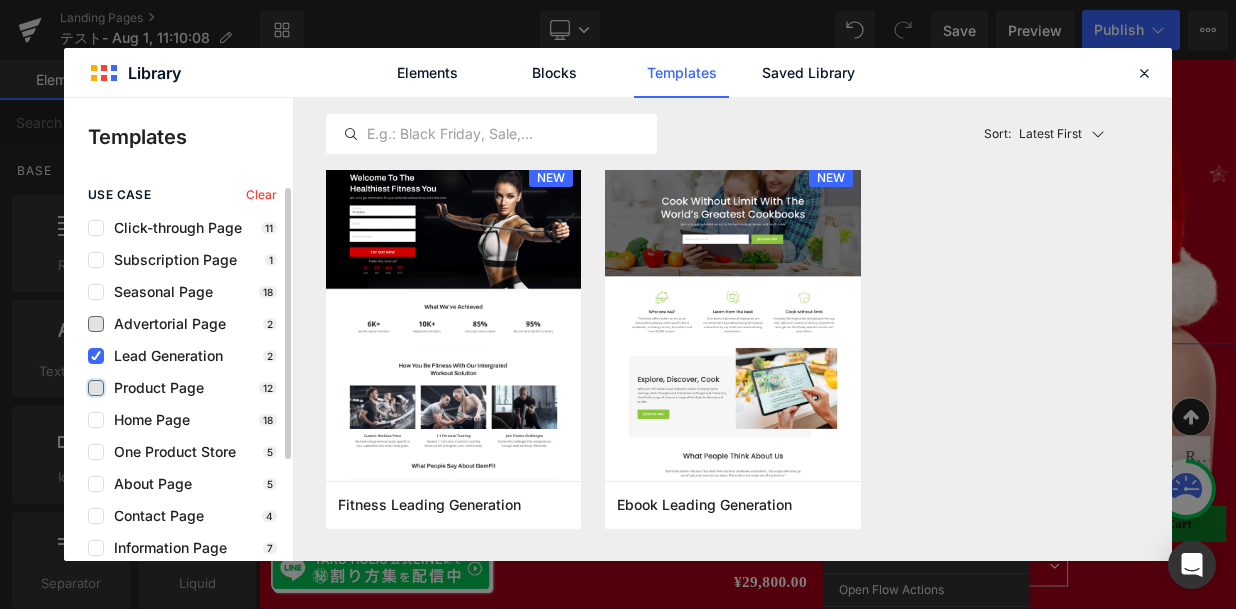 click on "Advertorial Page" at bounding box center (165, 324) 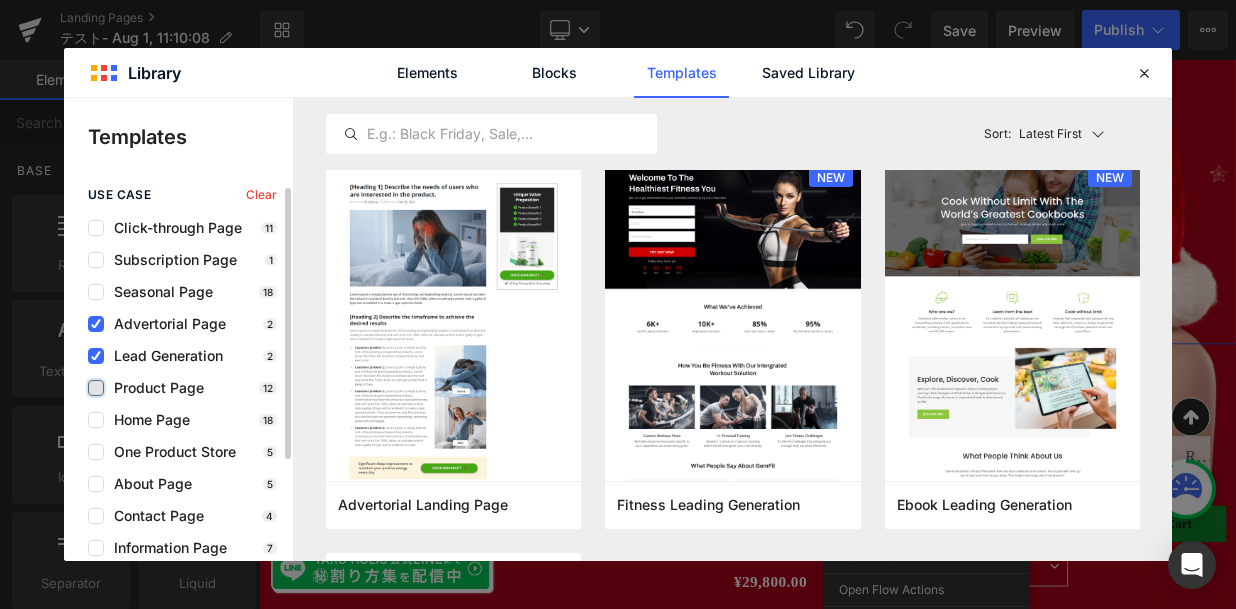 click on "use case  Clear  Click-through Page 11 Subscription Page 1 Seasonal Page 18 Advertorial Page 2 Lead Generation 2 Product Page 12 Home Page 18 One Product Store 5 About Page 5 Contact Page 4 Information Page 7 Article Page 1 Blog List 0 Collection Page 5 Coming Soon 3" 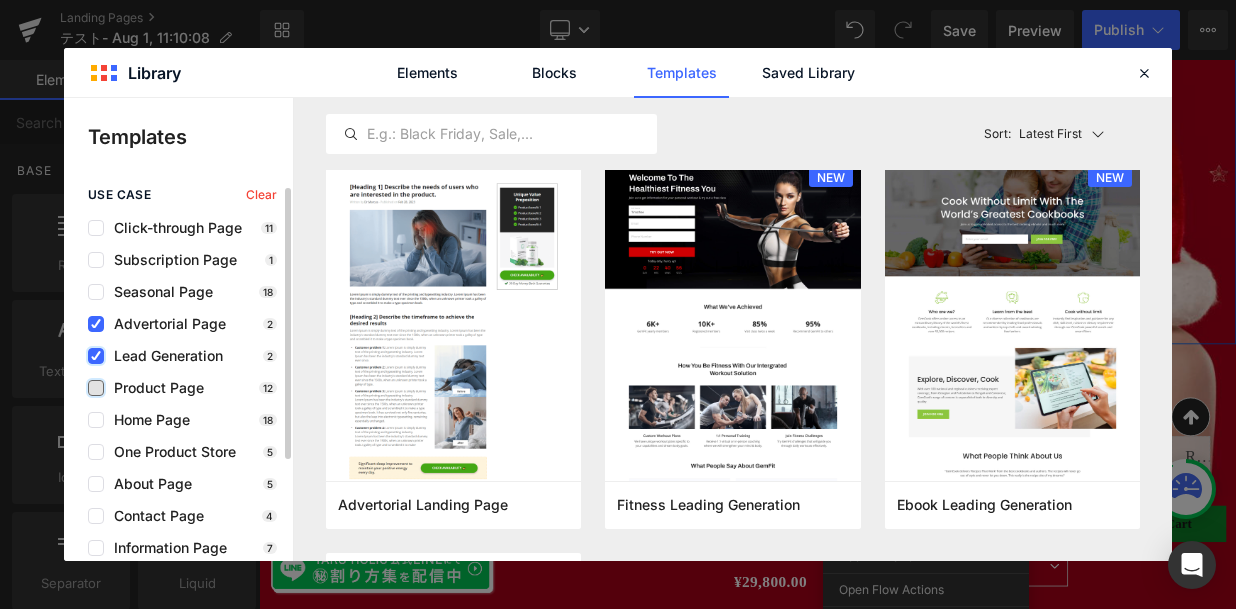 click at bounding box center [96, 356] 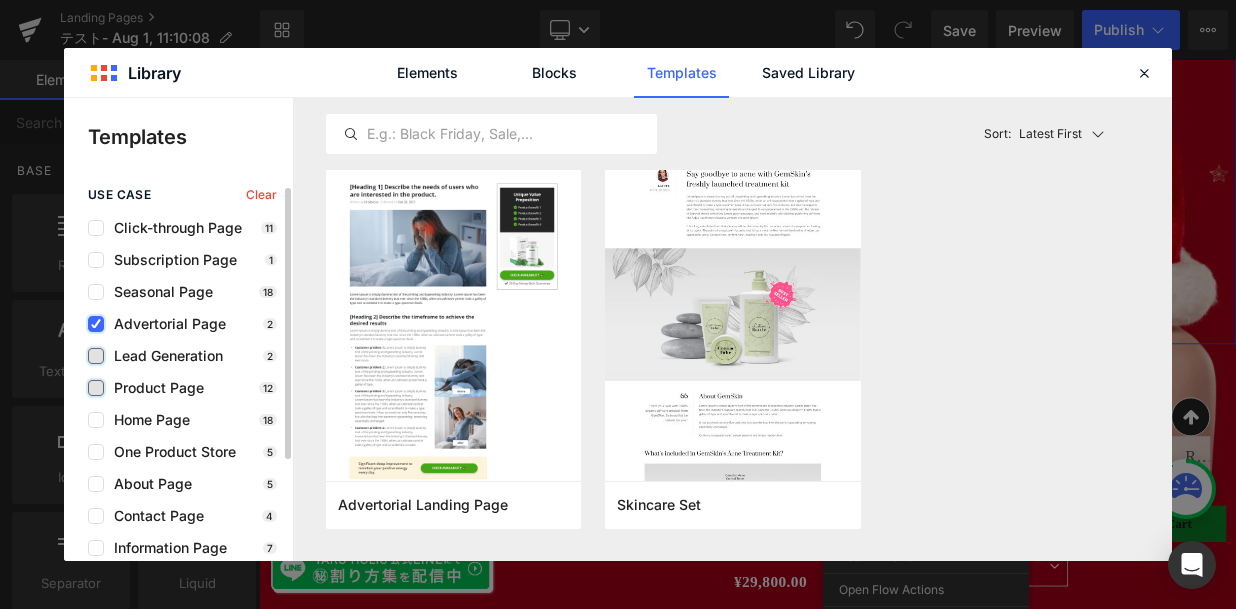 click at bounding box center (96, 324) 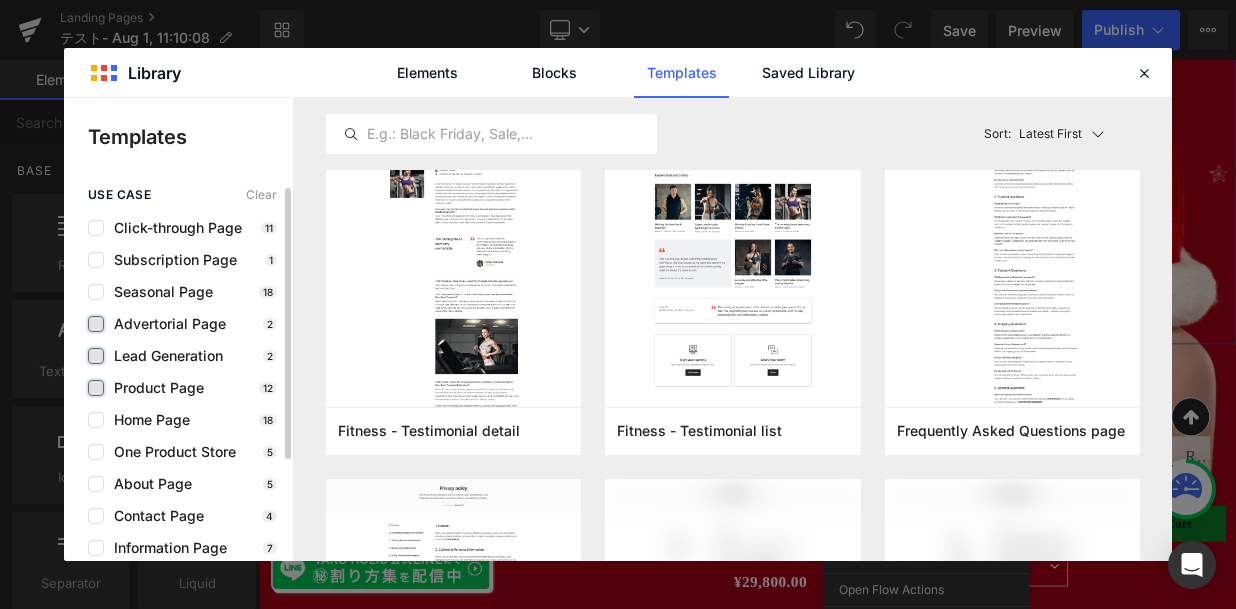 scroll, scrollTop: 3184, scrollLeft: 0, axis: vertical 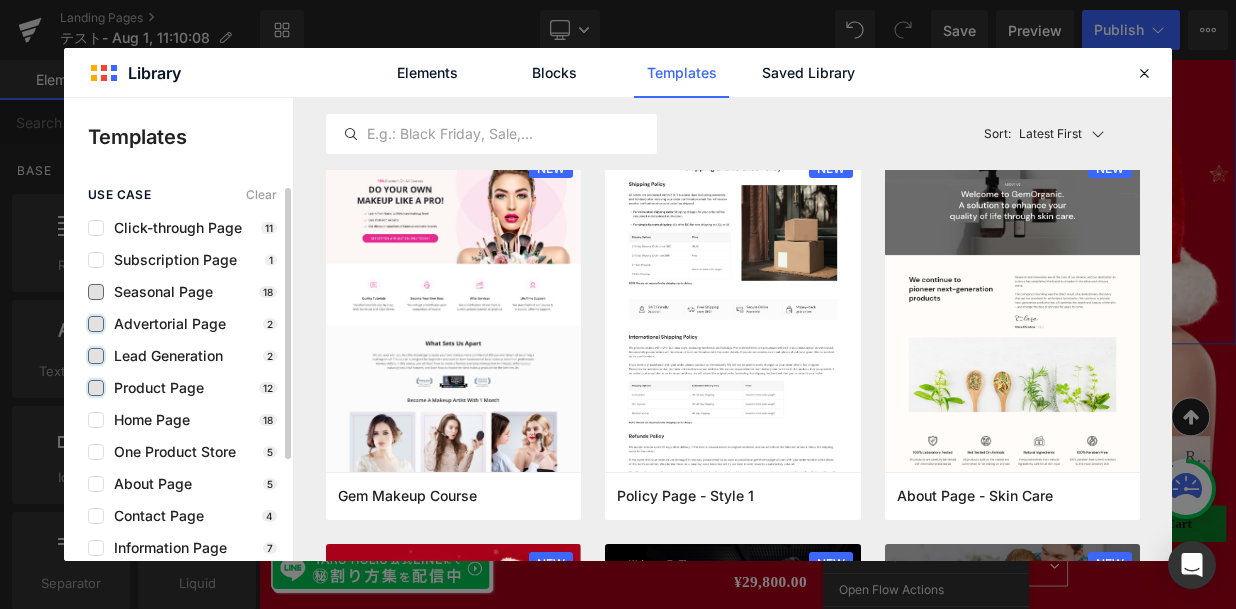 click on "Seasonal Page" at bounding box center (158, 292) 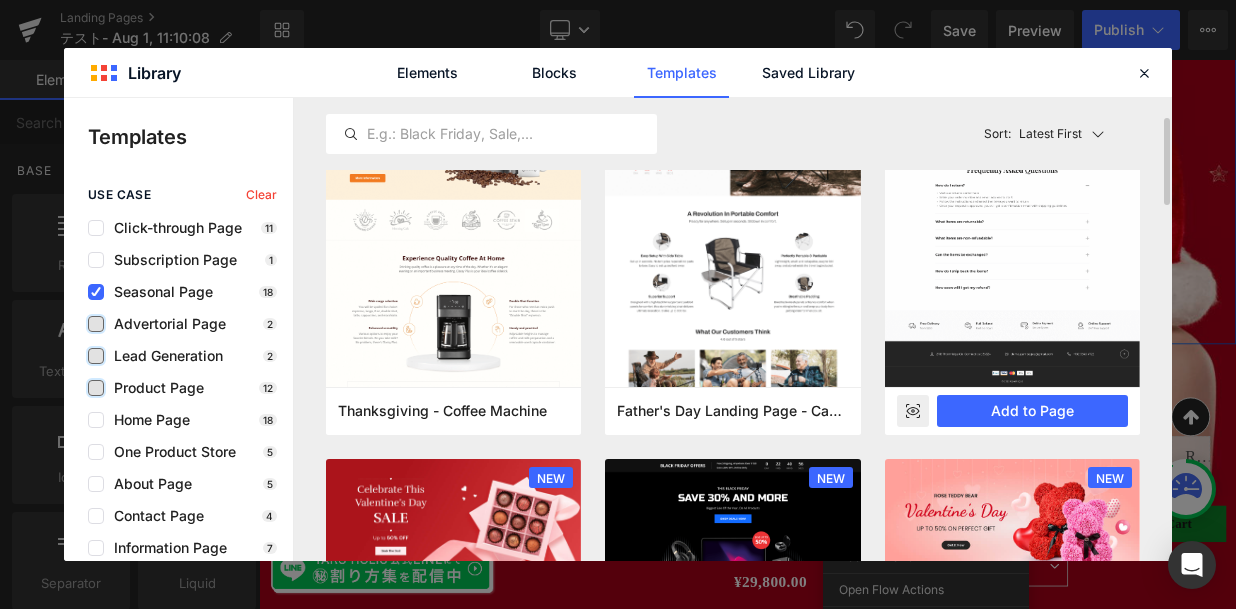 scroll, scrollTop: 0, scrollLeft: 0, axis: both 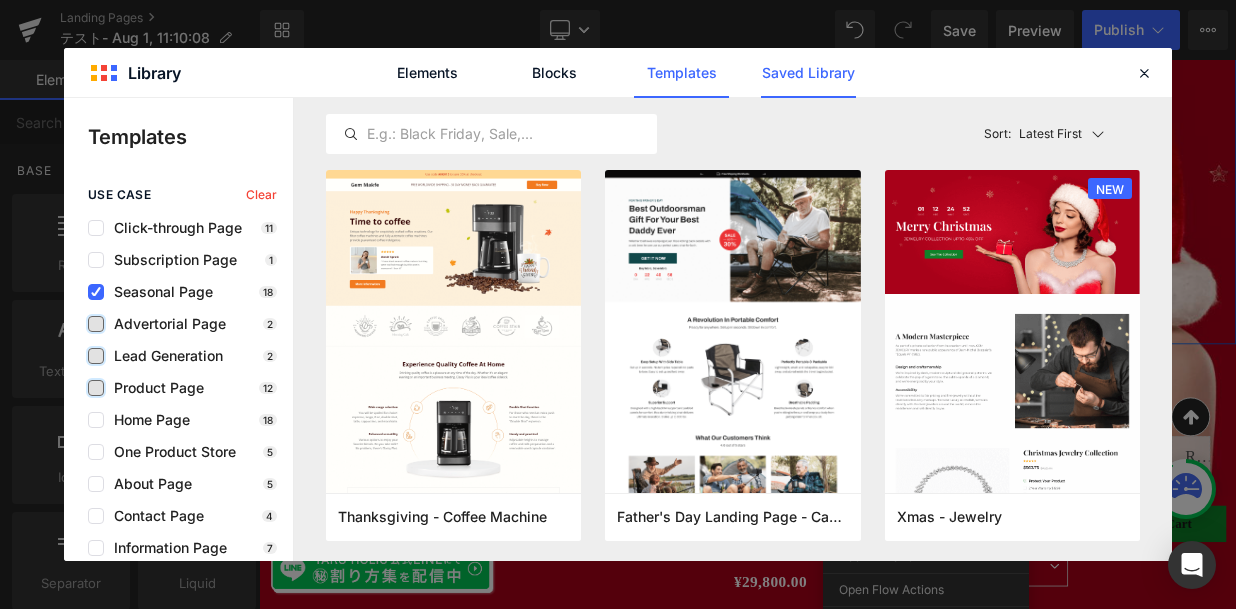 click on "Saved Library" 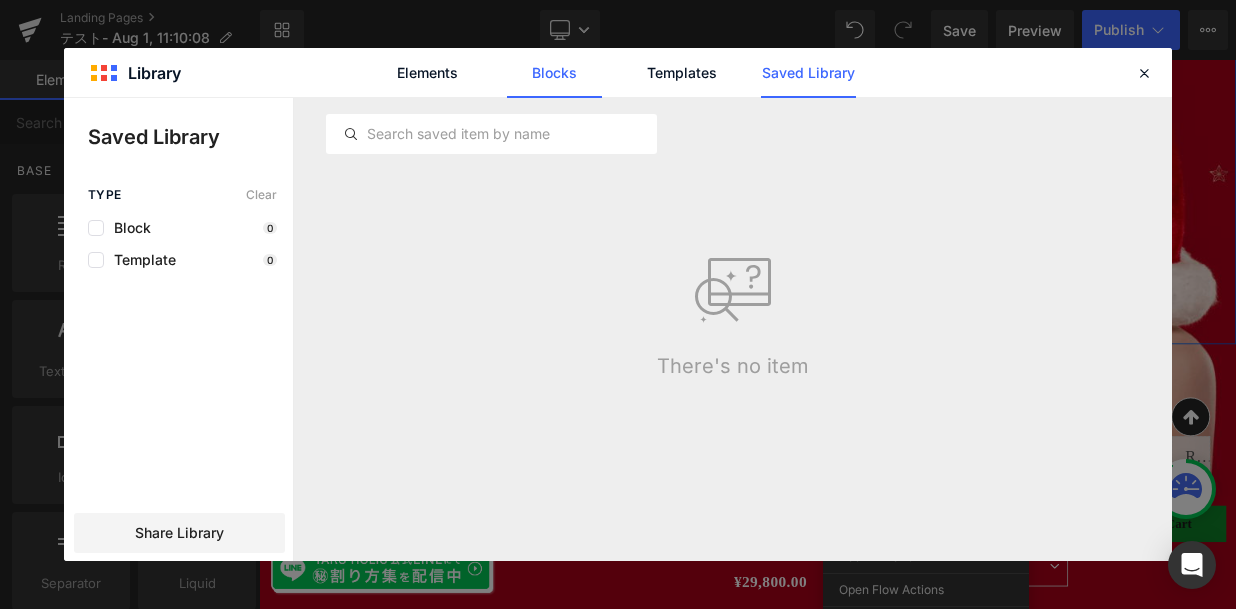 click on "Blocks" 